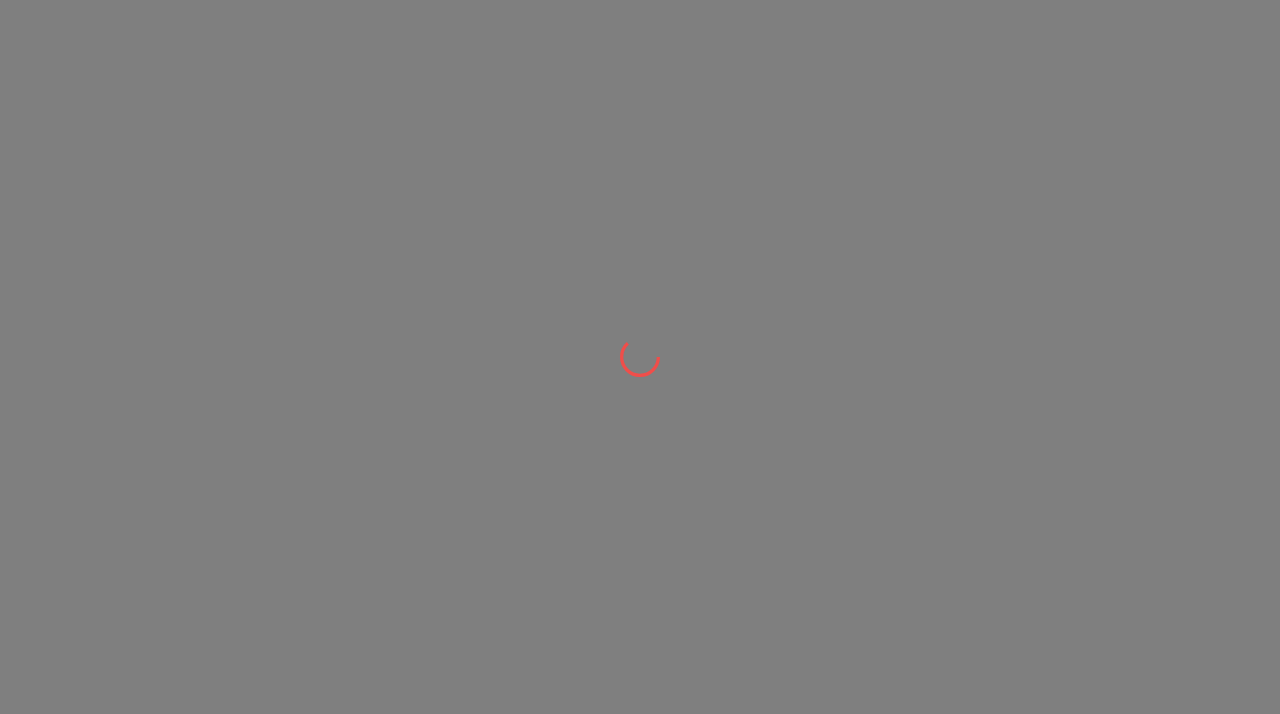 scroll, scrollTop: 0, scrollLeft: 0, axis: both 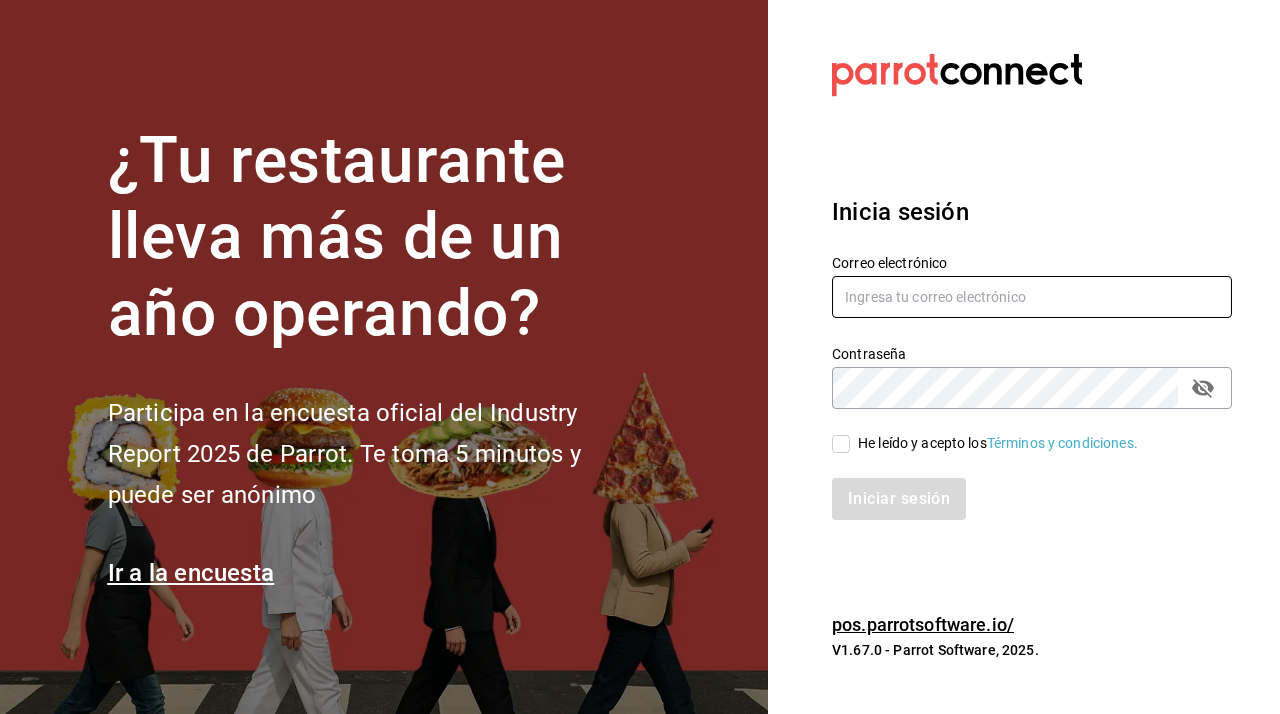 type on "[USERNAME]@example.com" 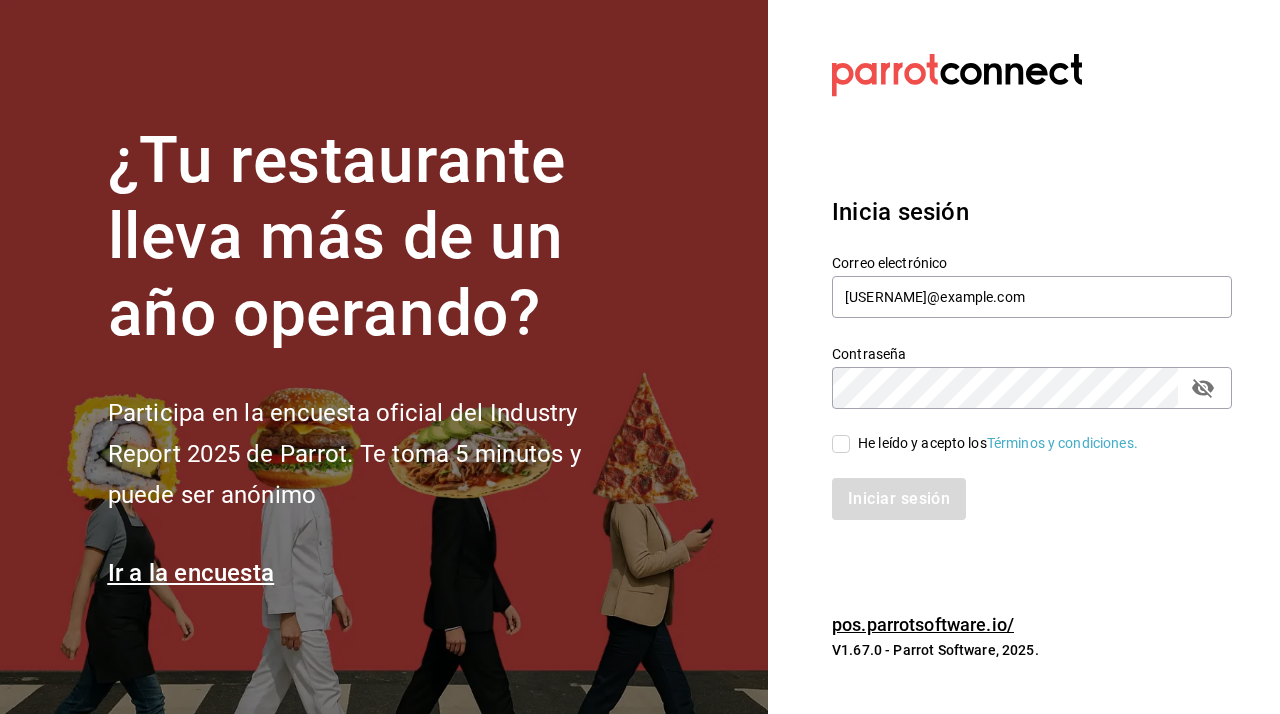 click on "He leído y acepto los  Términos y condiciones." at bounding box center (841, 444) 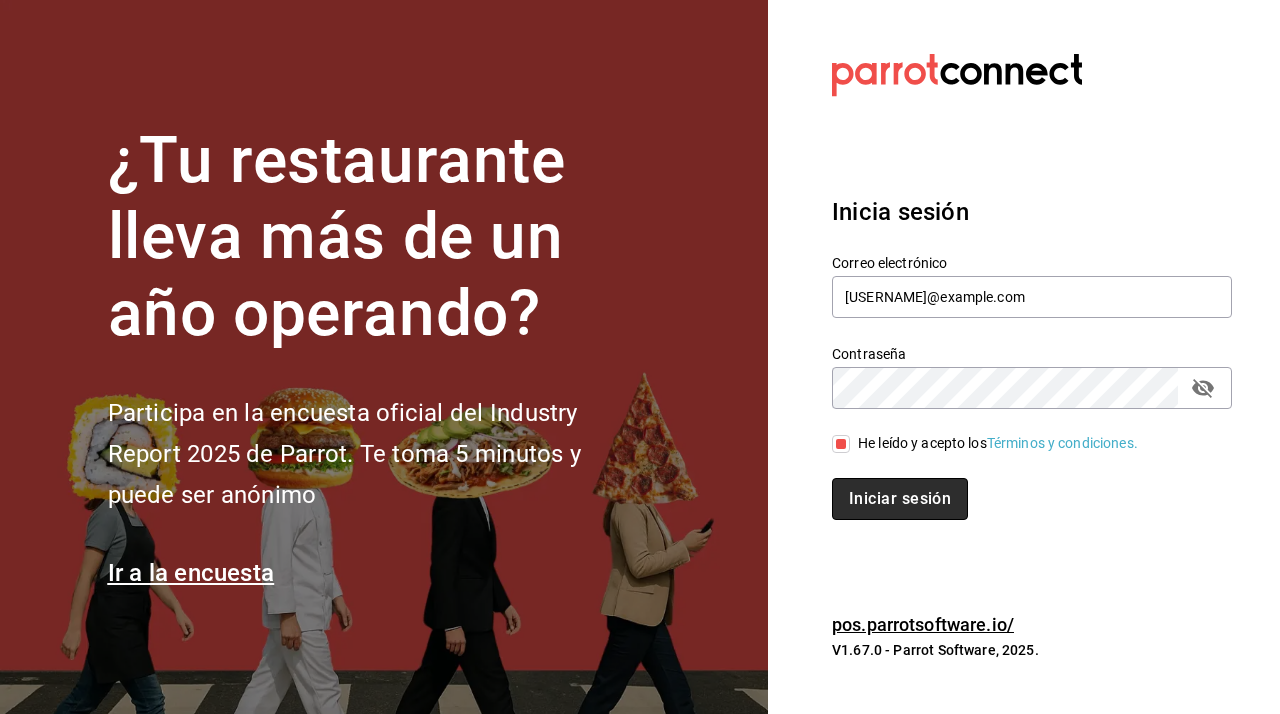 click on "Iniciar sesión" at bounding box center (900, 499) 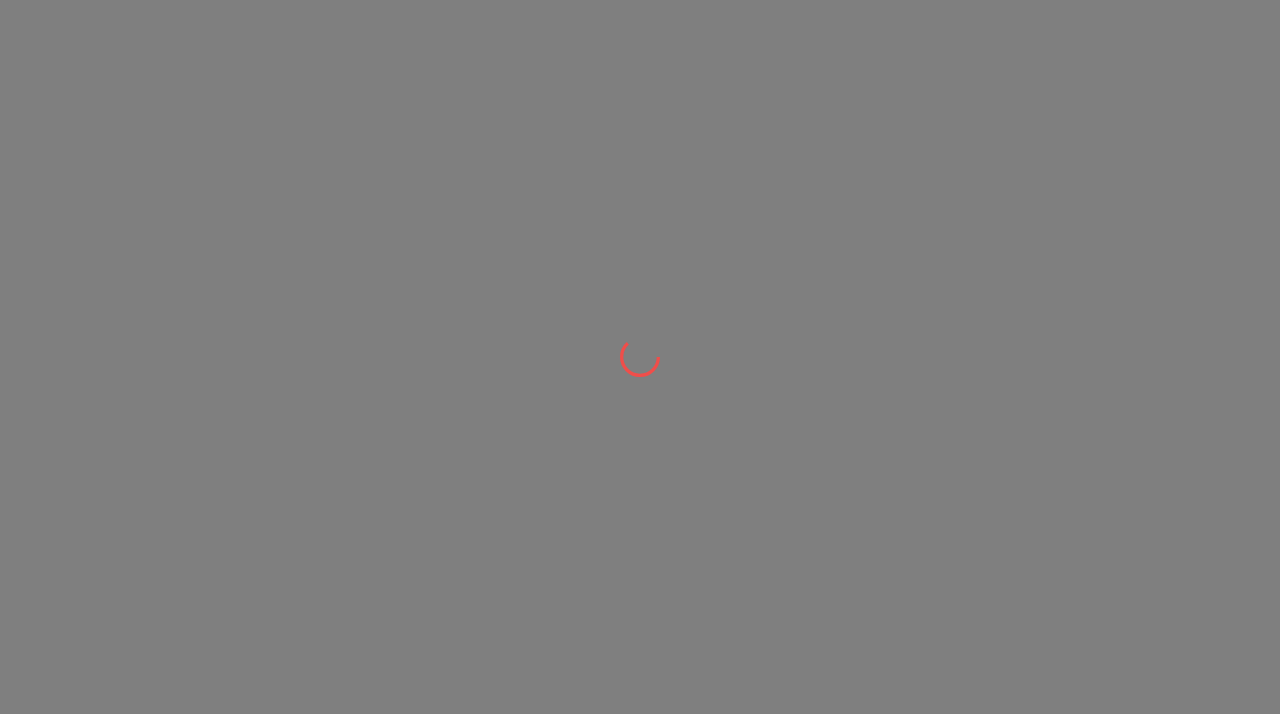 scroll, scrollTop: 0, scrollLeft: 0, axis: both 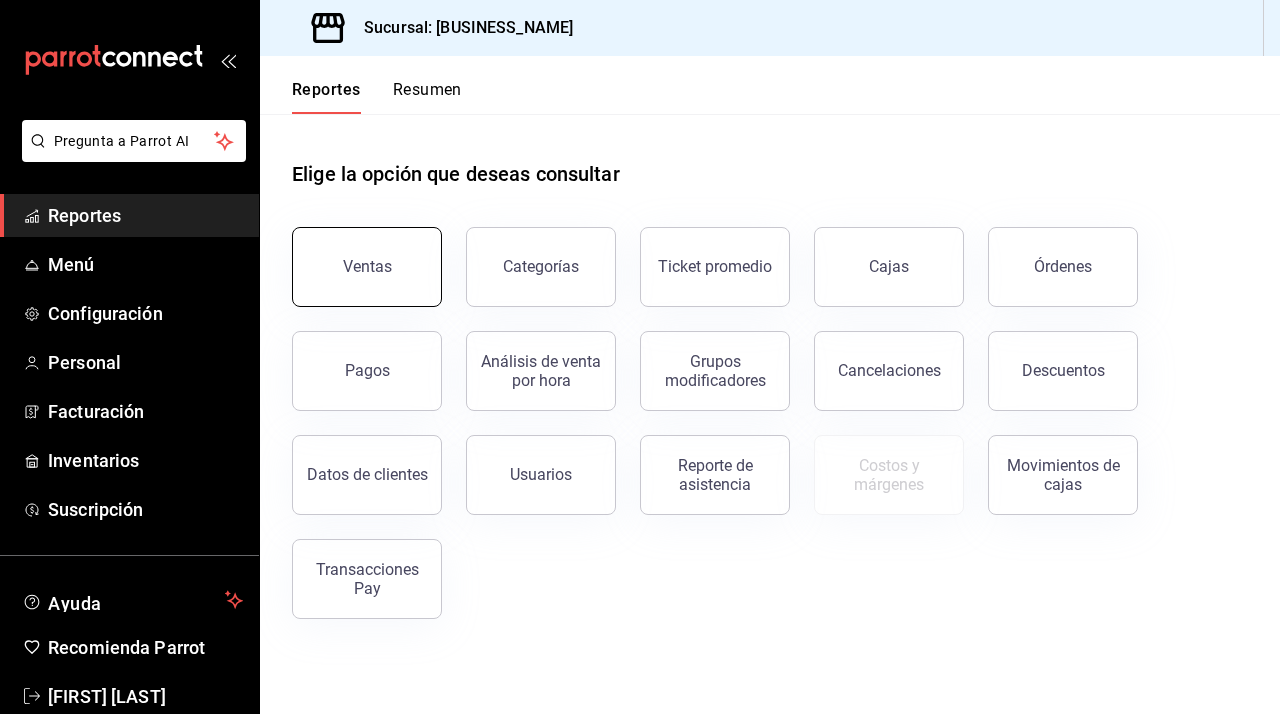 click on "Ventas" at bounding box center [367, 267] 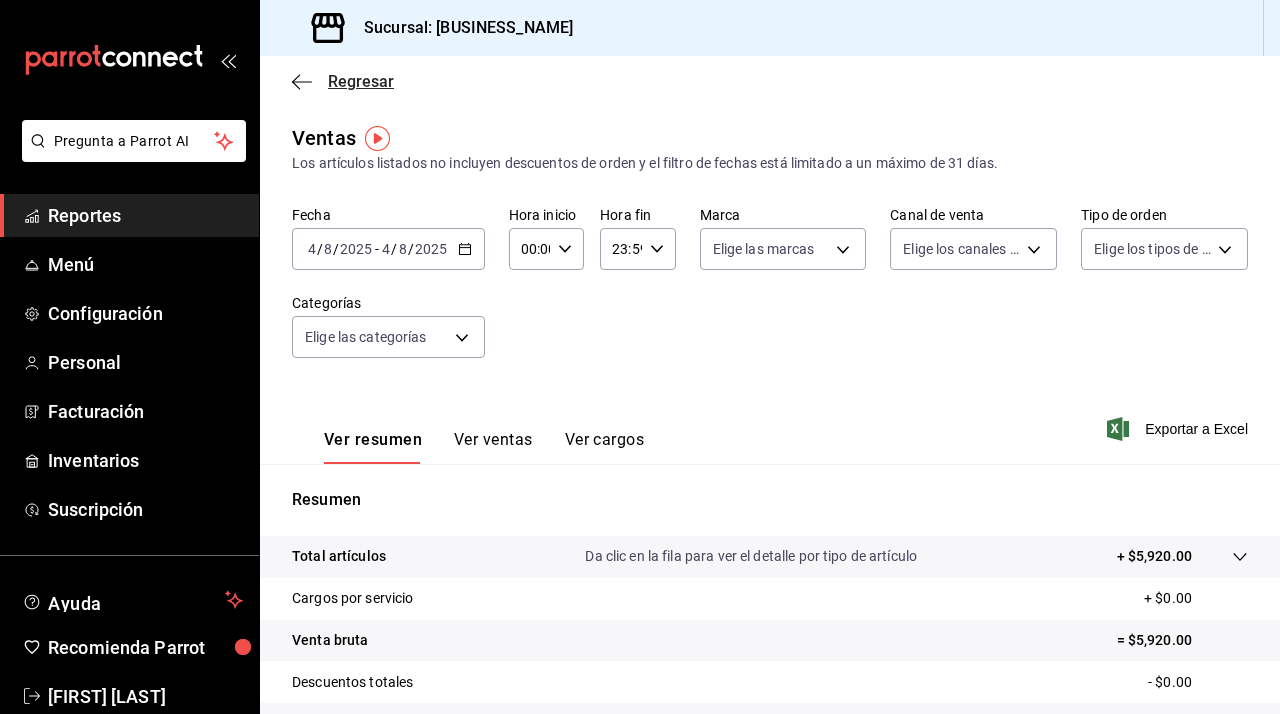 click on "Regresar" at bounding box center [361, 81] 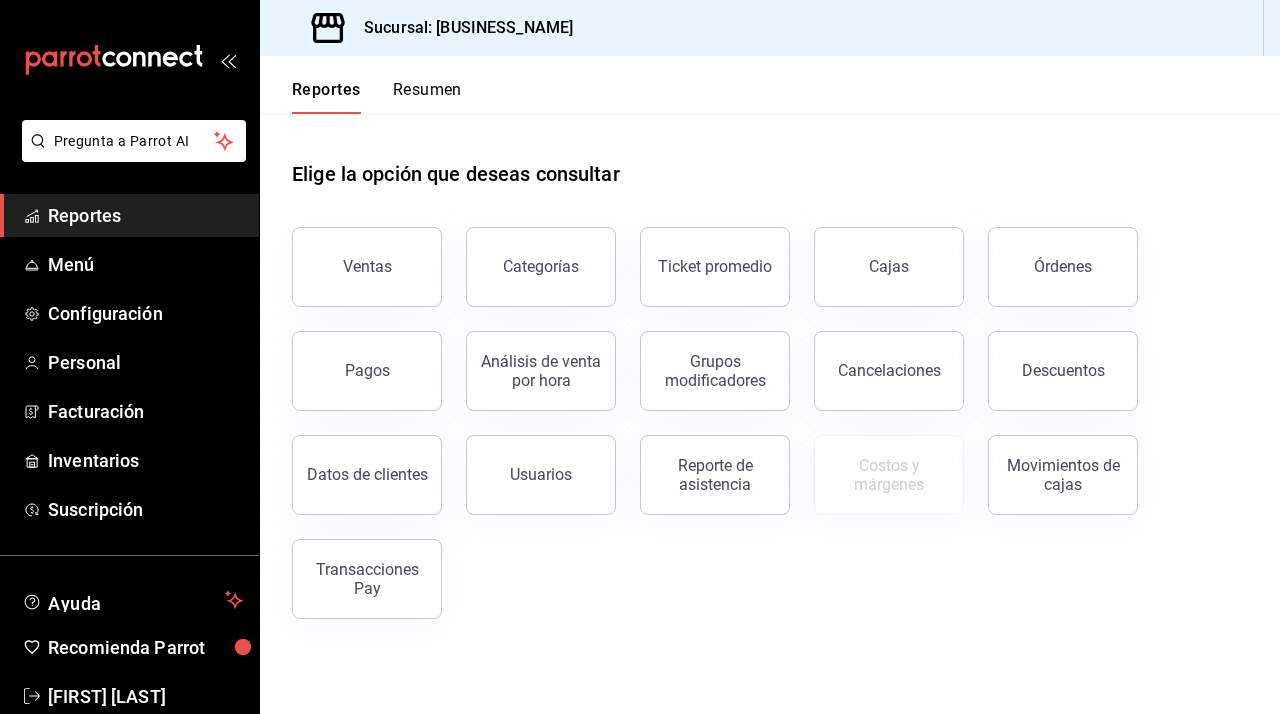 click on "Resumen" at bounding box center (427, 97) 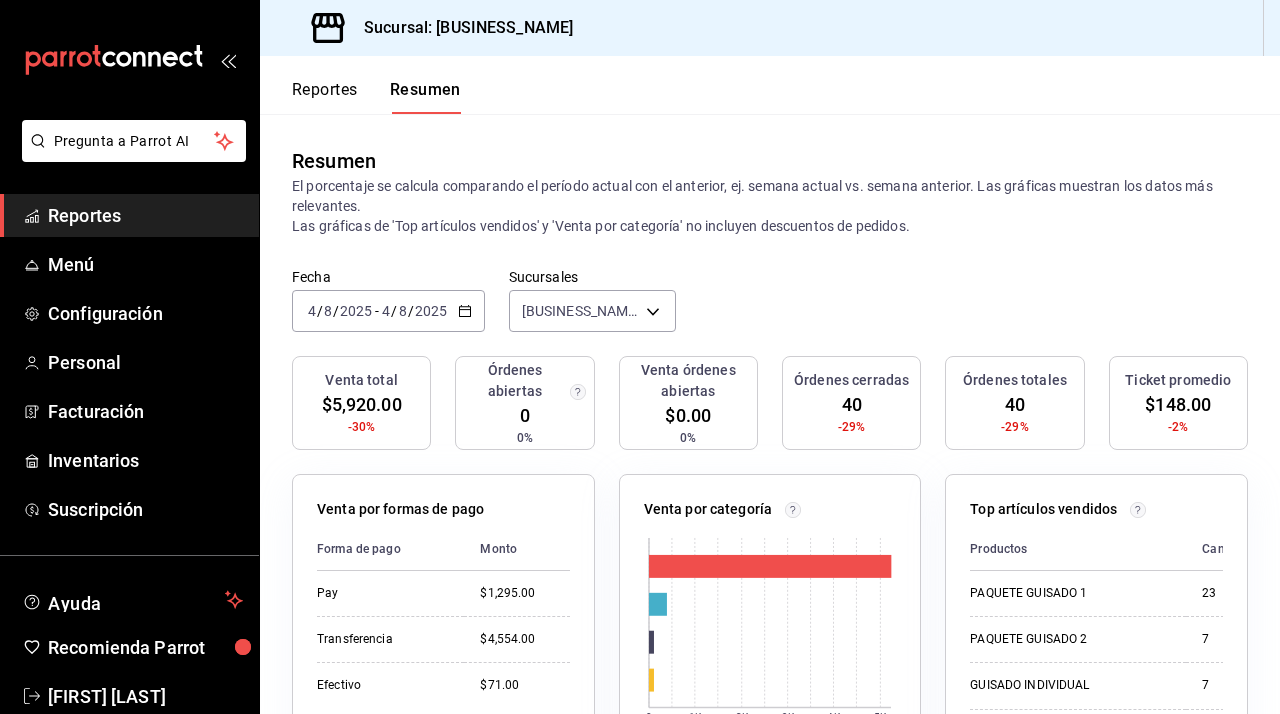 click 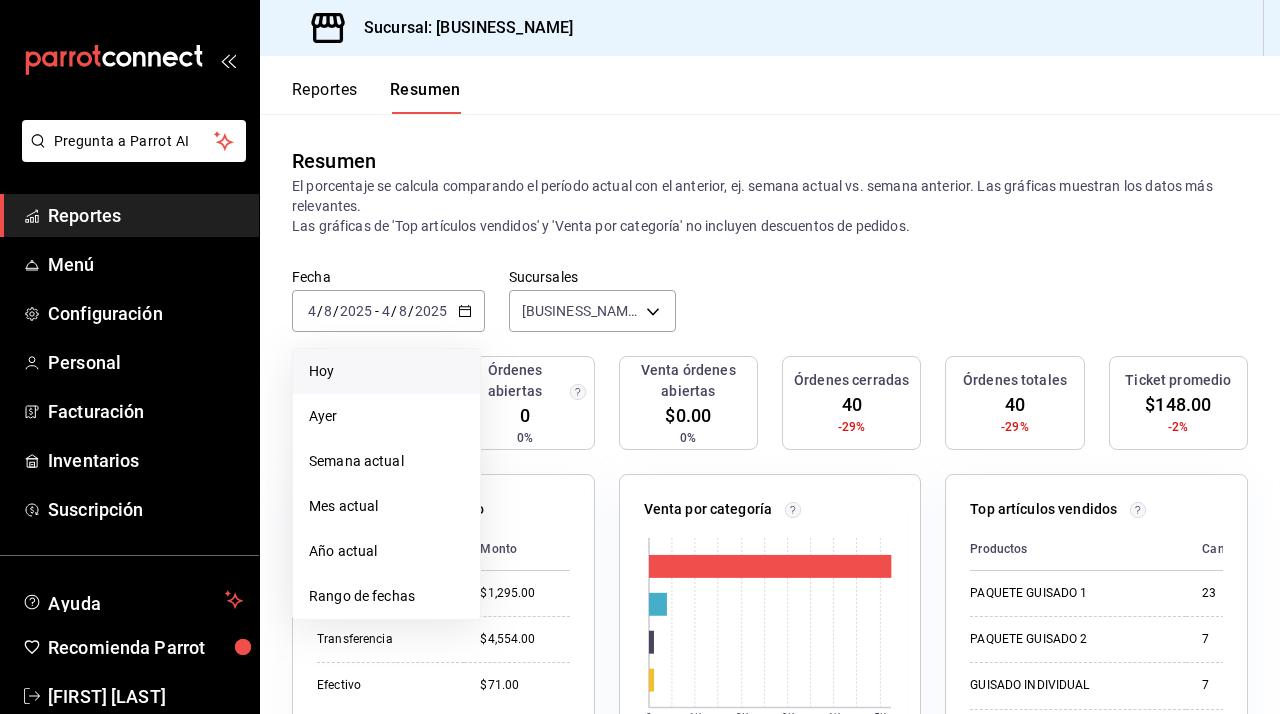 click on "Hoy" at bounding box center (386, 371) 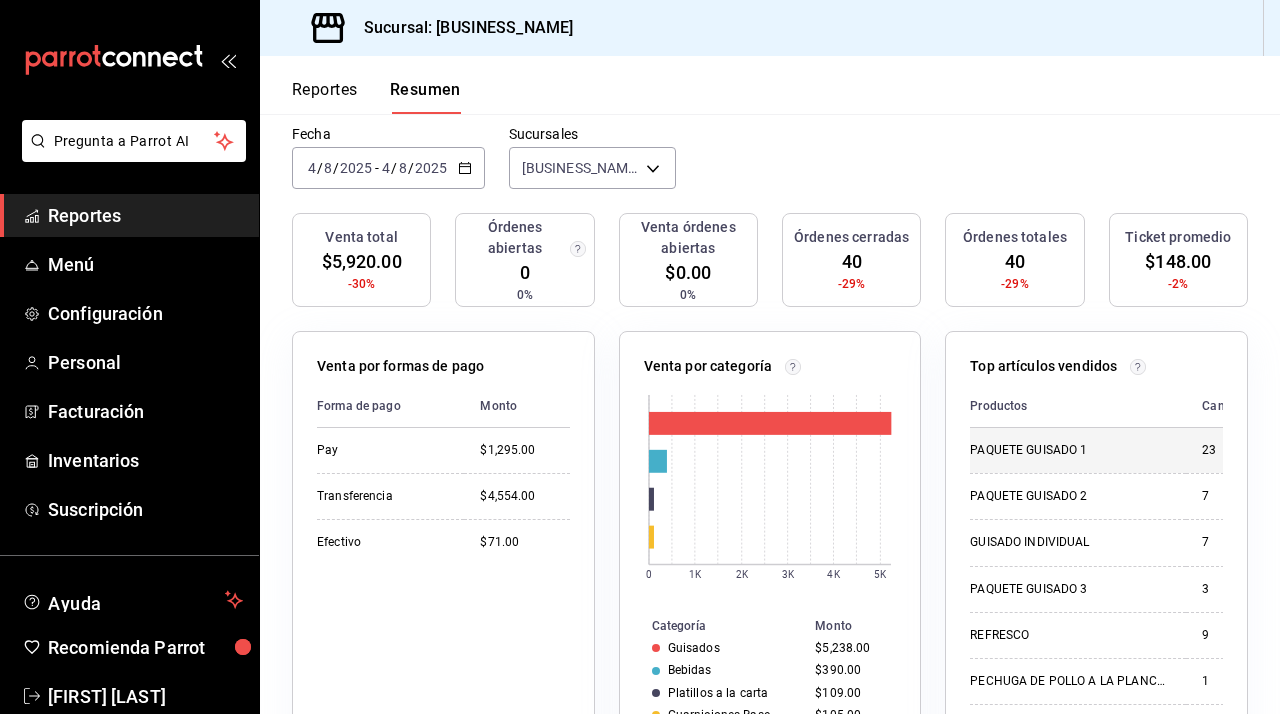 scroll, scrollTop: 142, scrollLeft: 0, axis: vertical 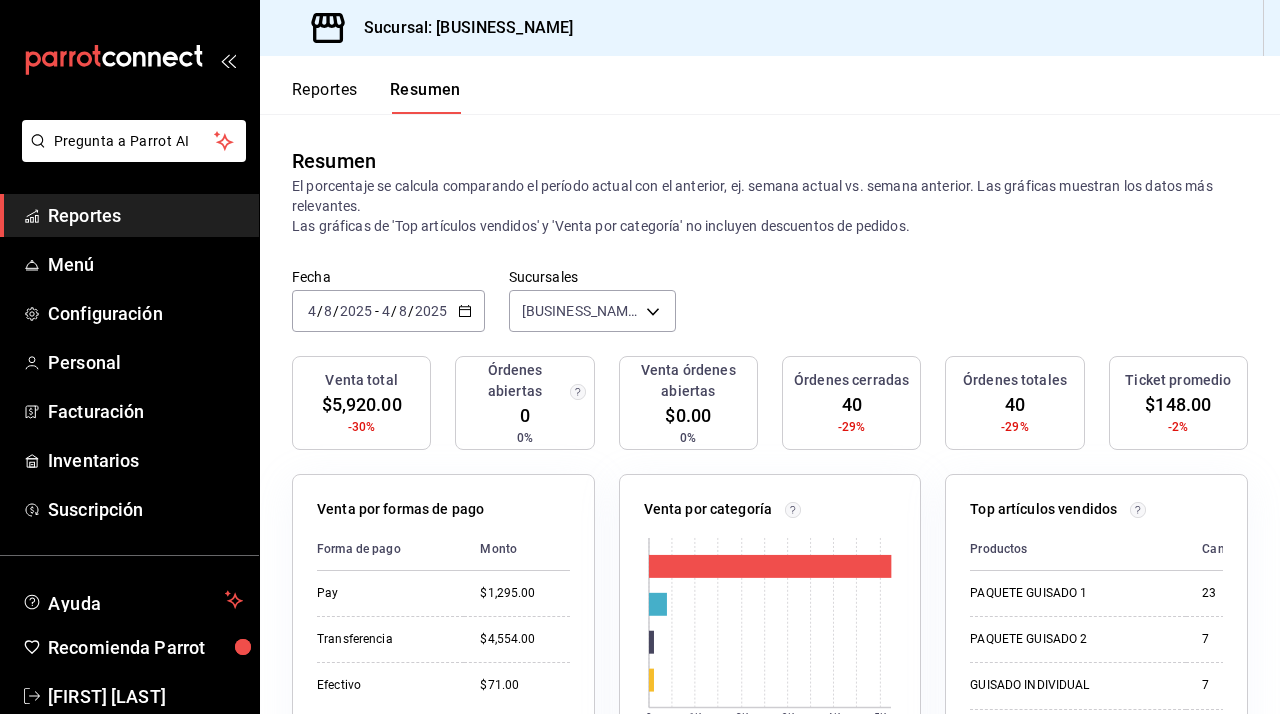 click on "Reportes" at bounding box center (325, 97) 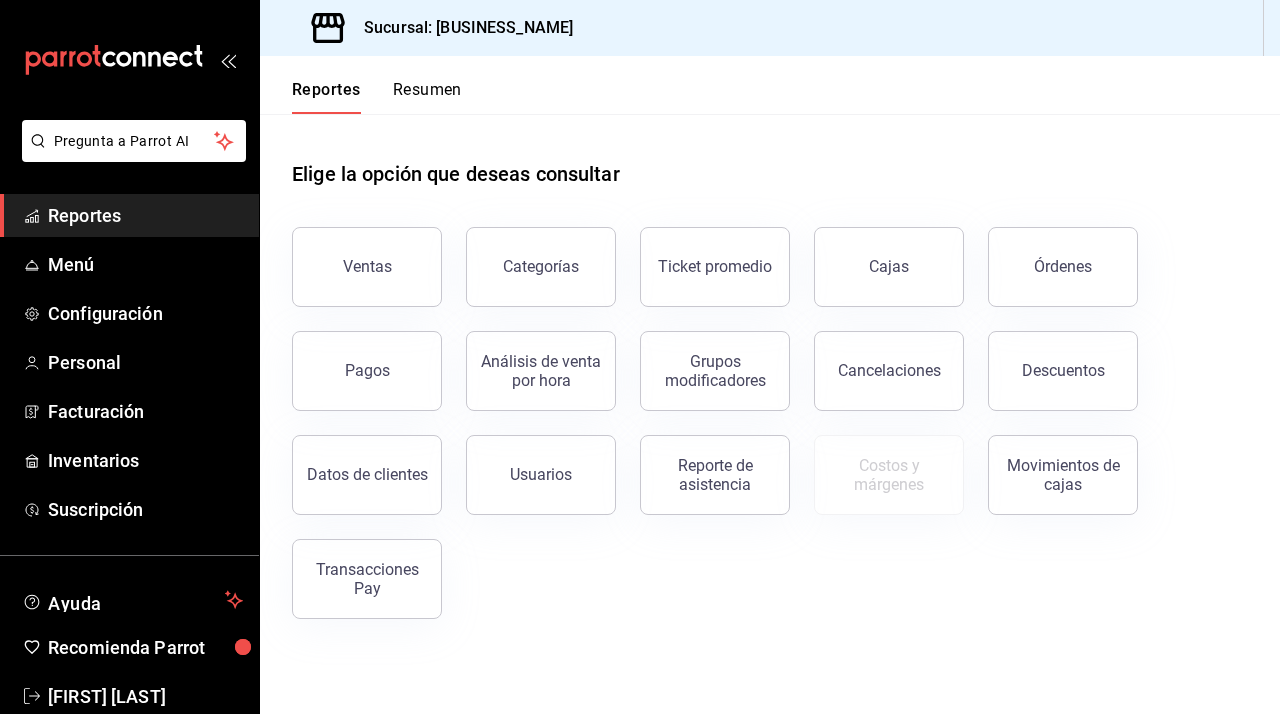 click on "Resumen" at bounding box center (427, 97) 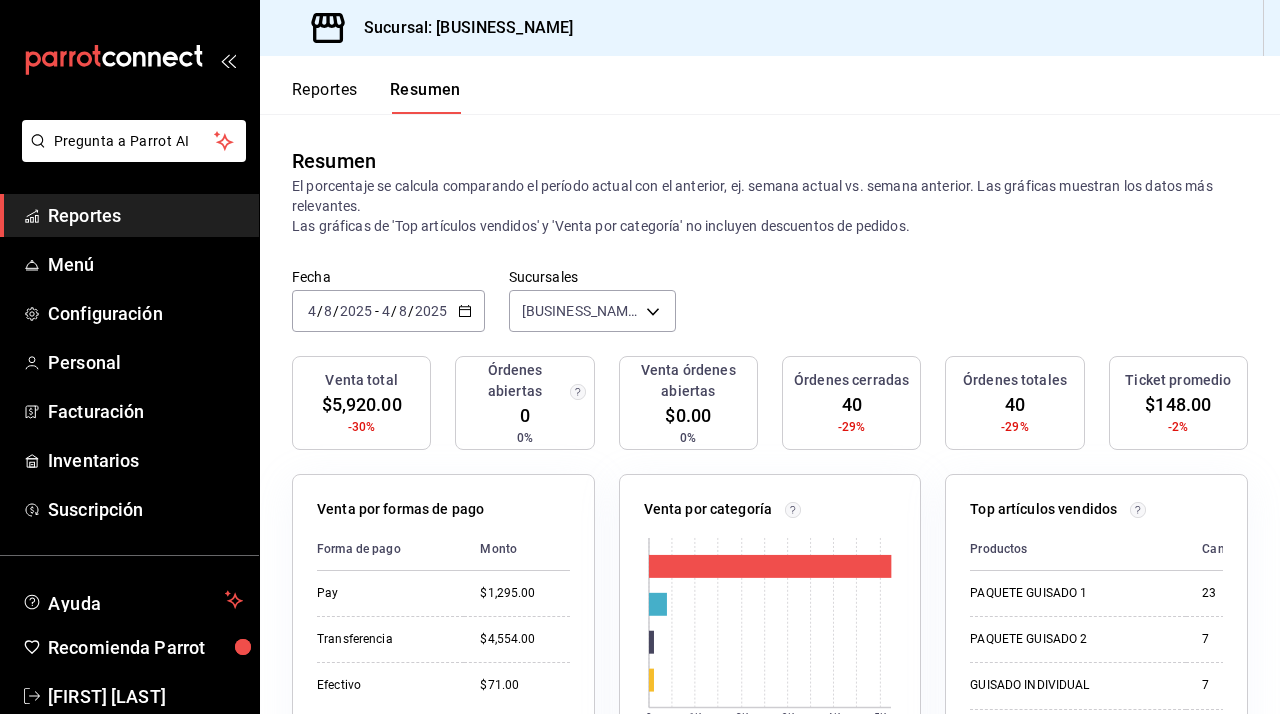 click on "Reportes Resumen" at bounding box center (360, 85) 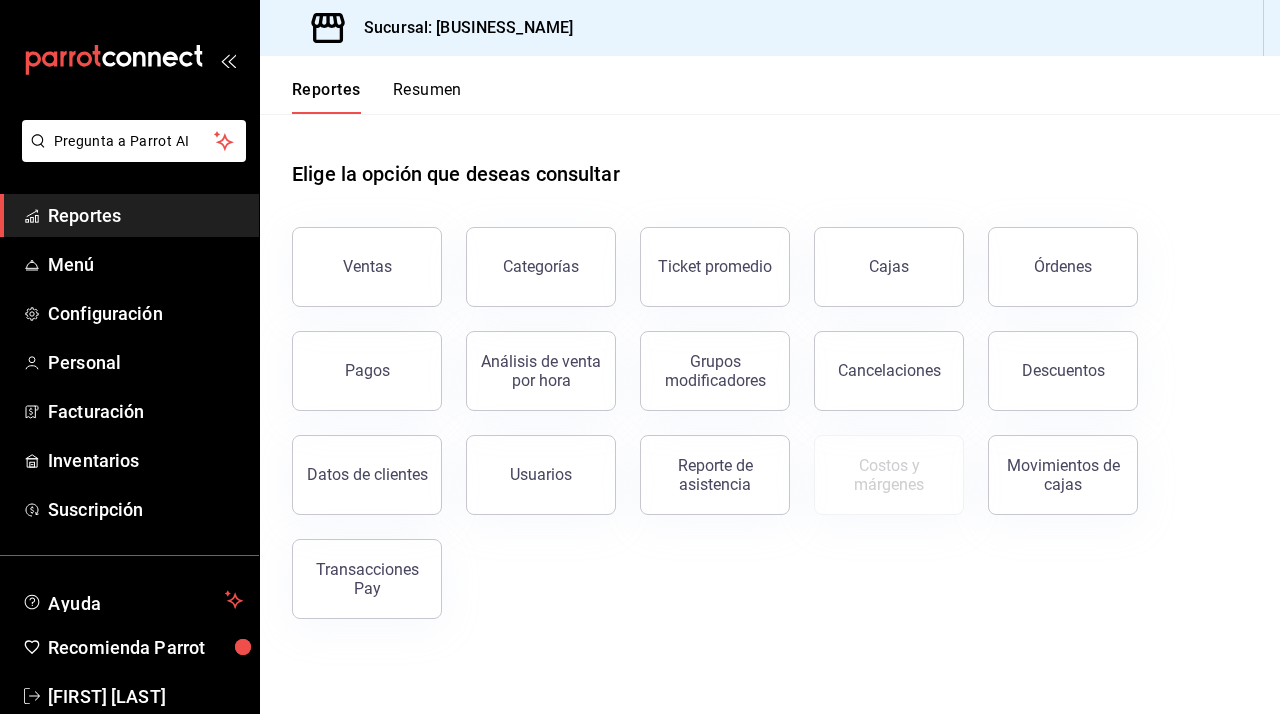 click on "Resumen" at bounding box center (427, 97) 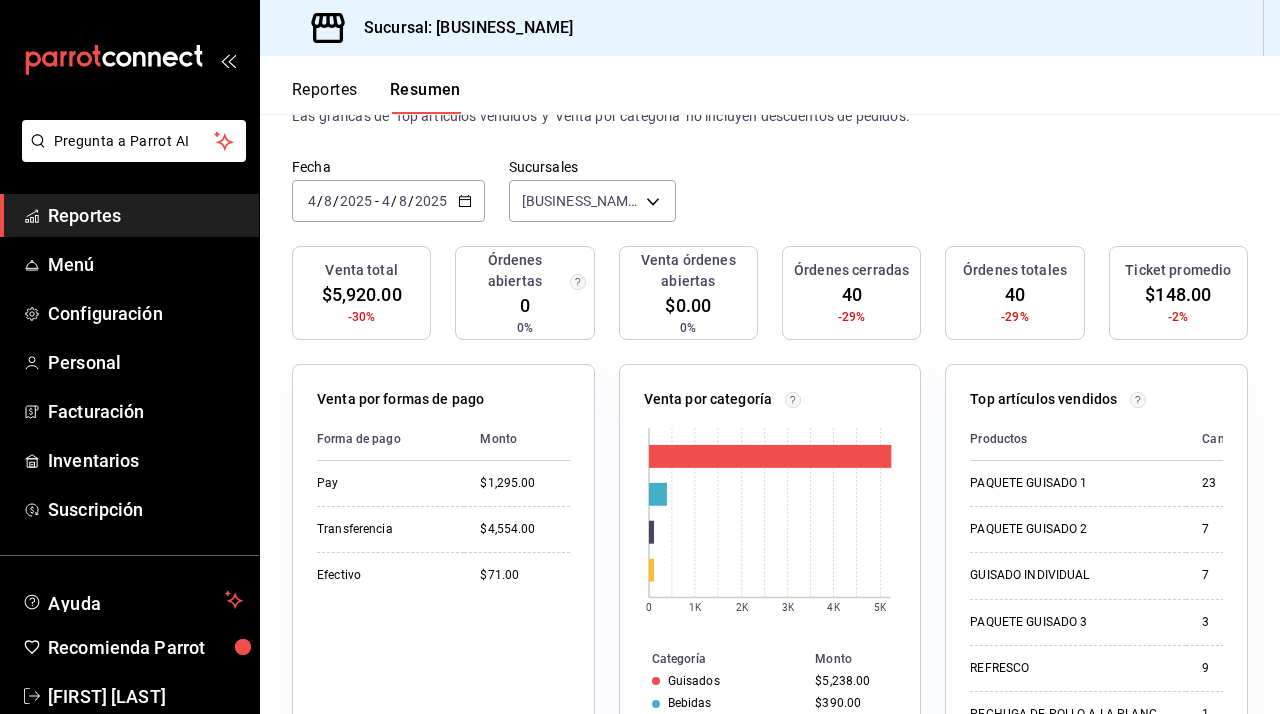 scroll, scrollTop: 130, scrollLeft: 0, axis: vertical 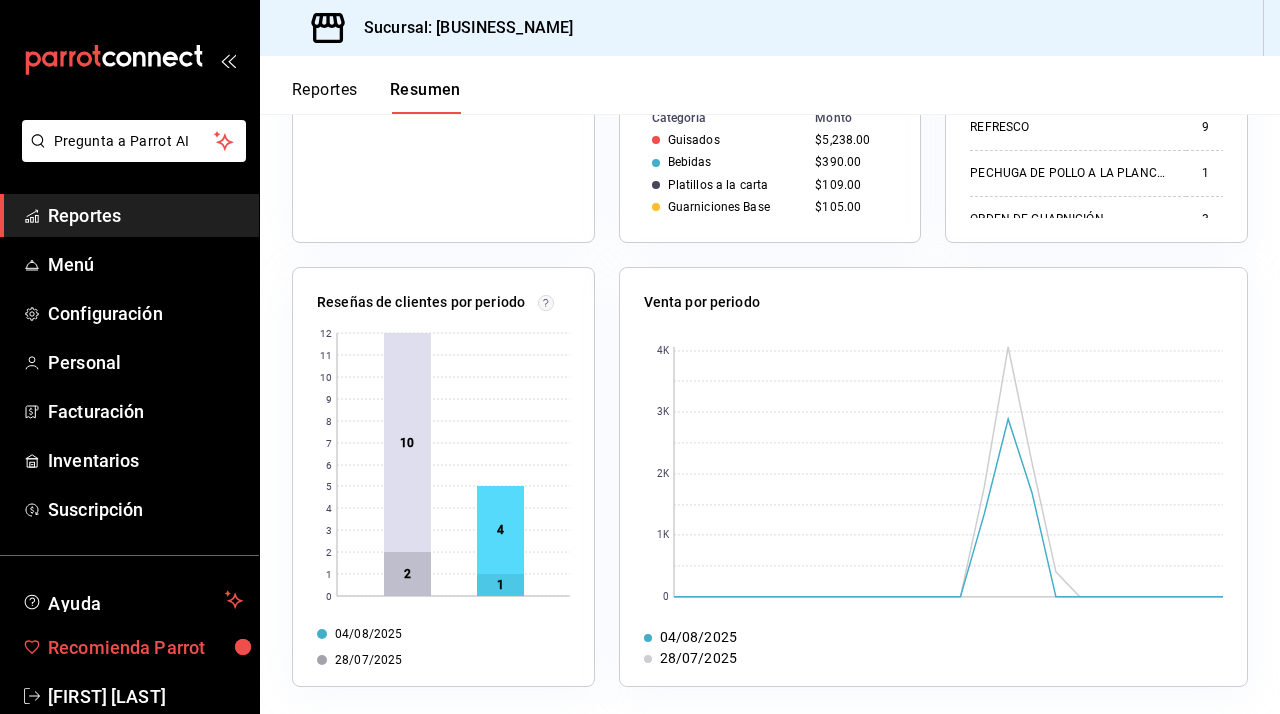 click on "Recomienda Parrot" at bounding box center (145, 647) 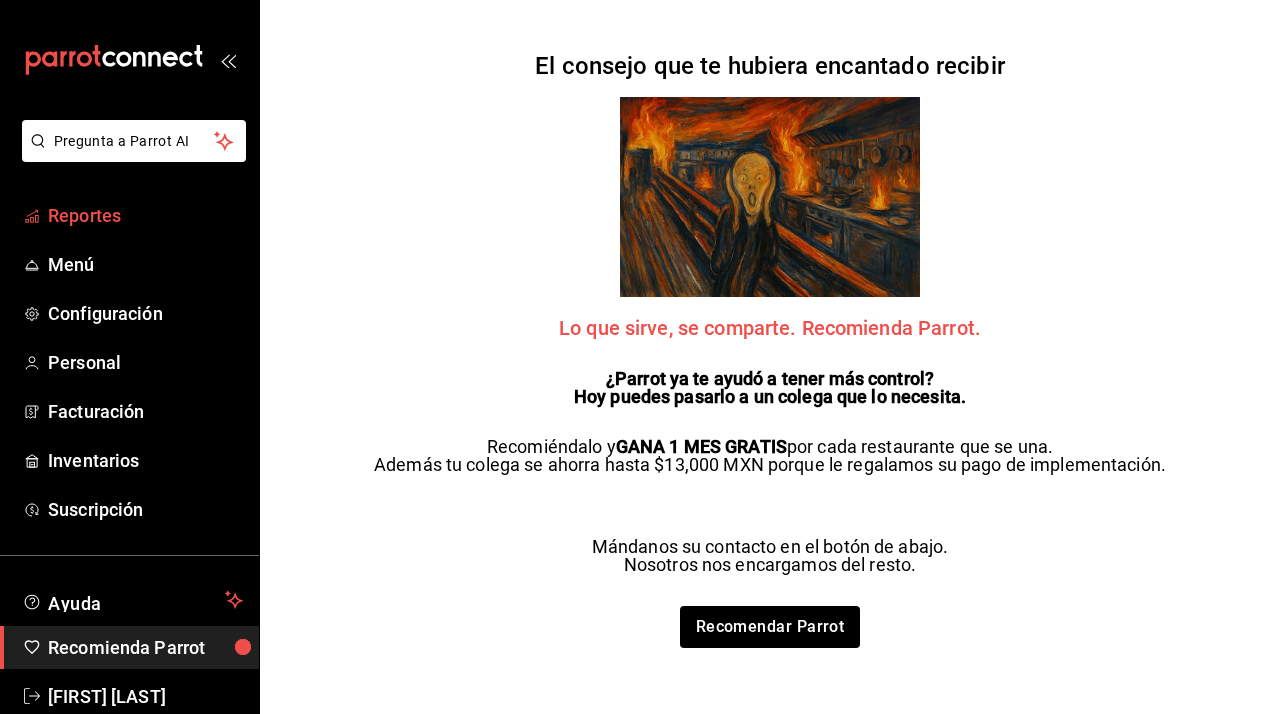 click on "Reportes" at bounding box center [145, 215] 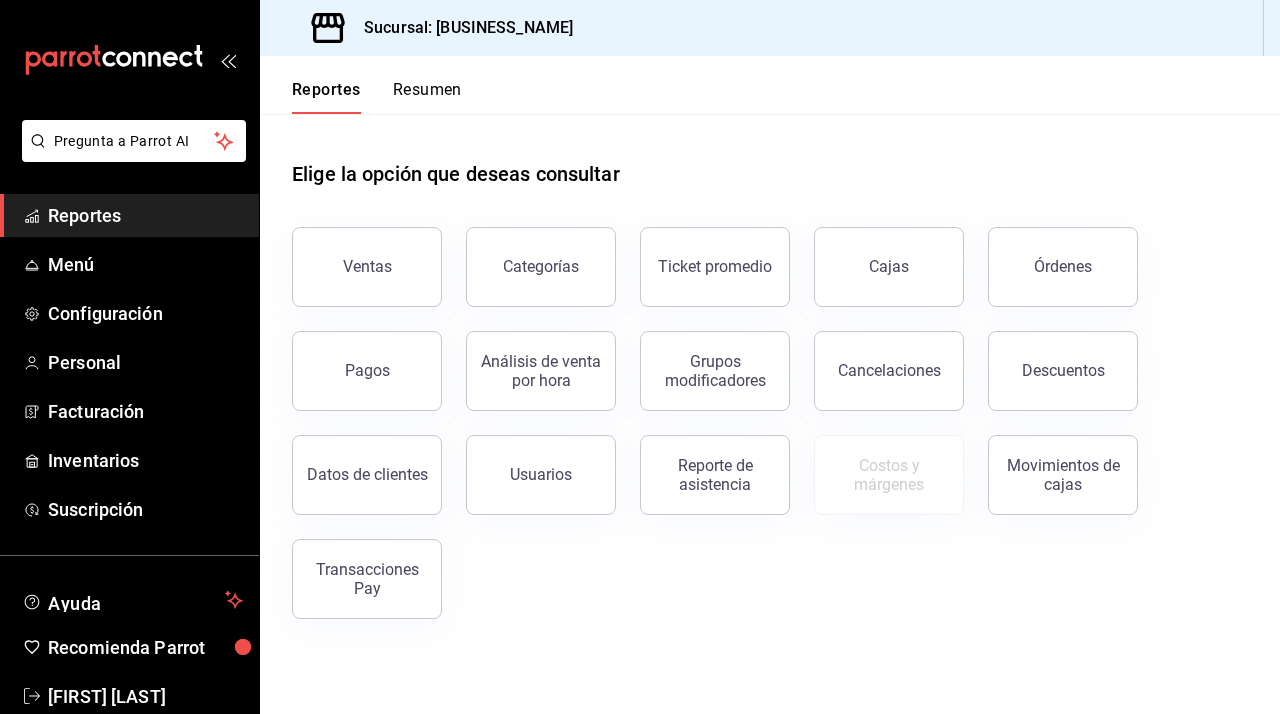 click on "Resumen" at bounding box center [427, 97] 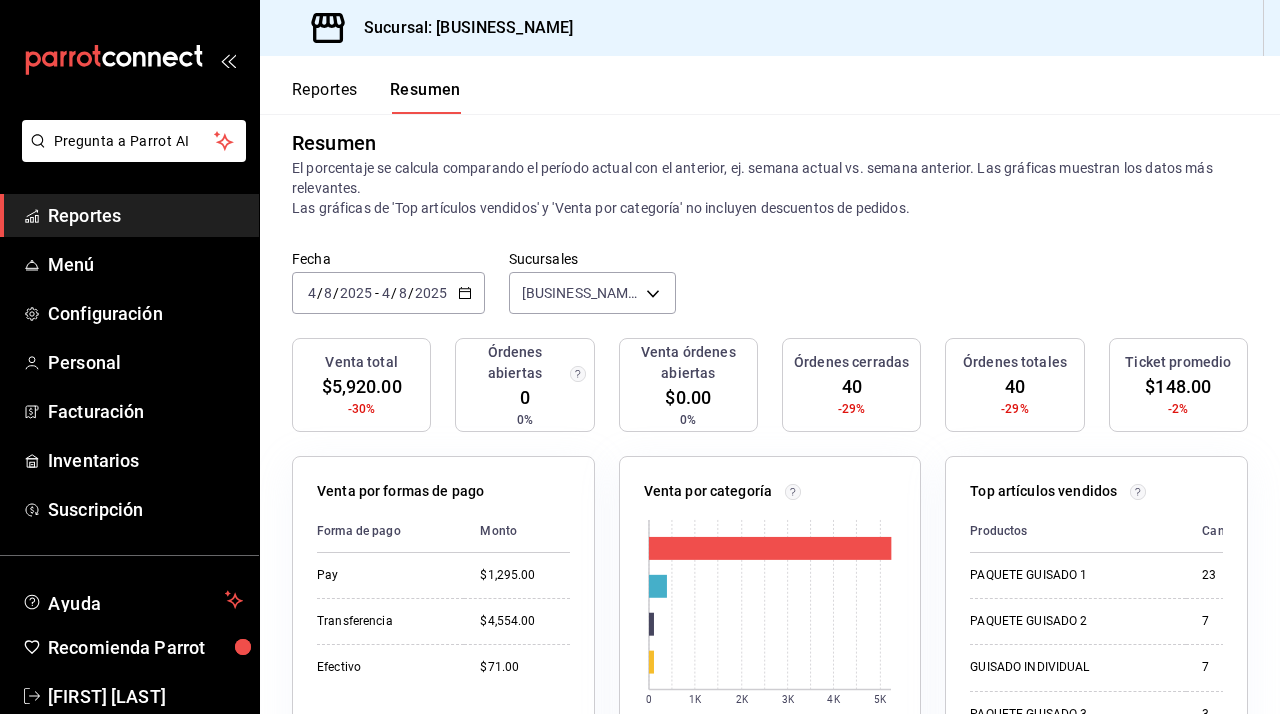 scroll, scrollTop: 0, scrollLeft: 0, axis: both 